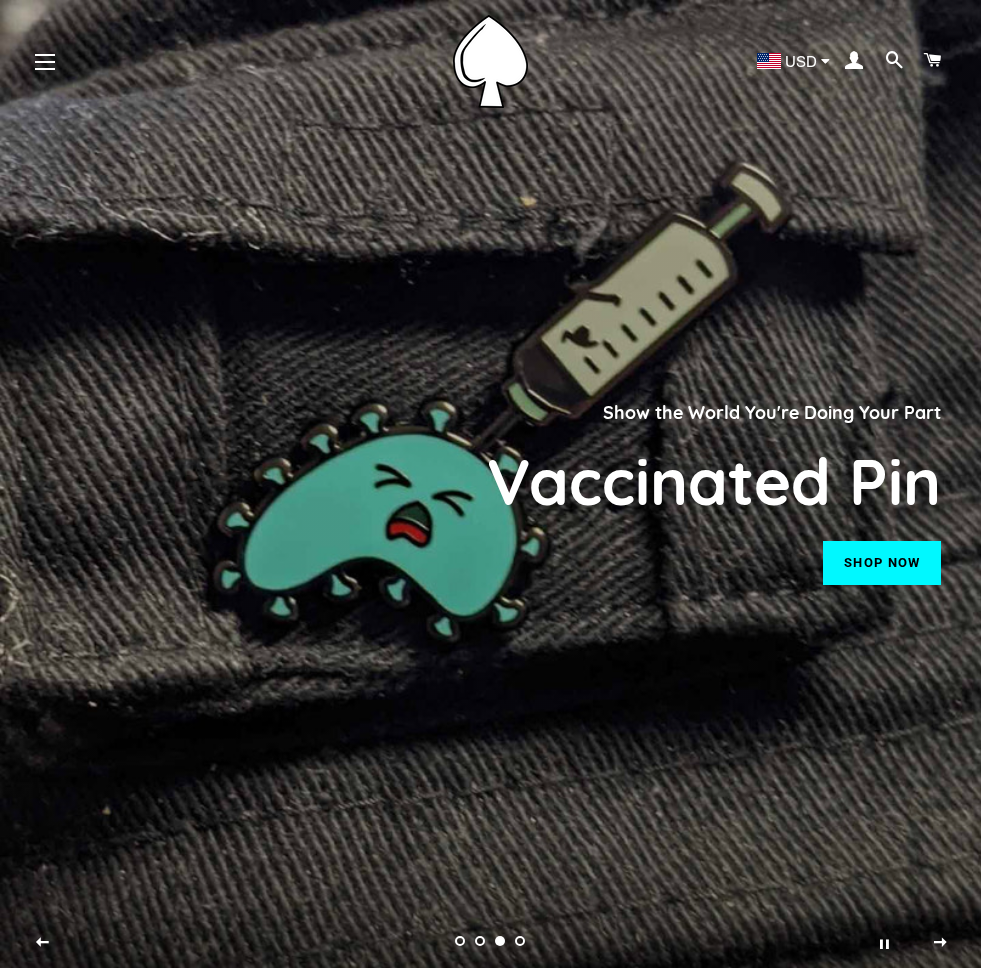 select on "**********" 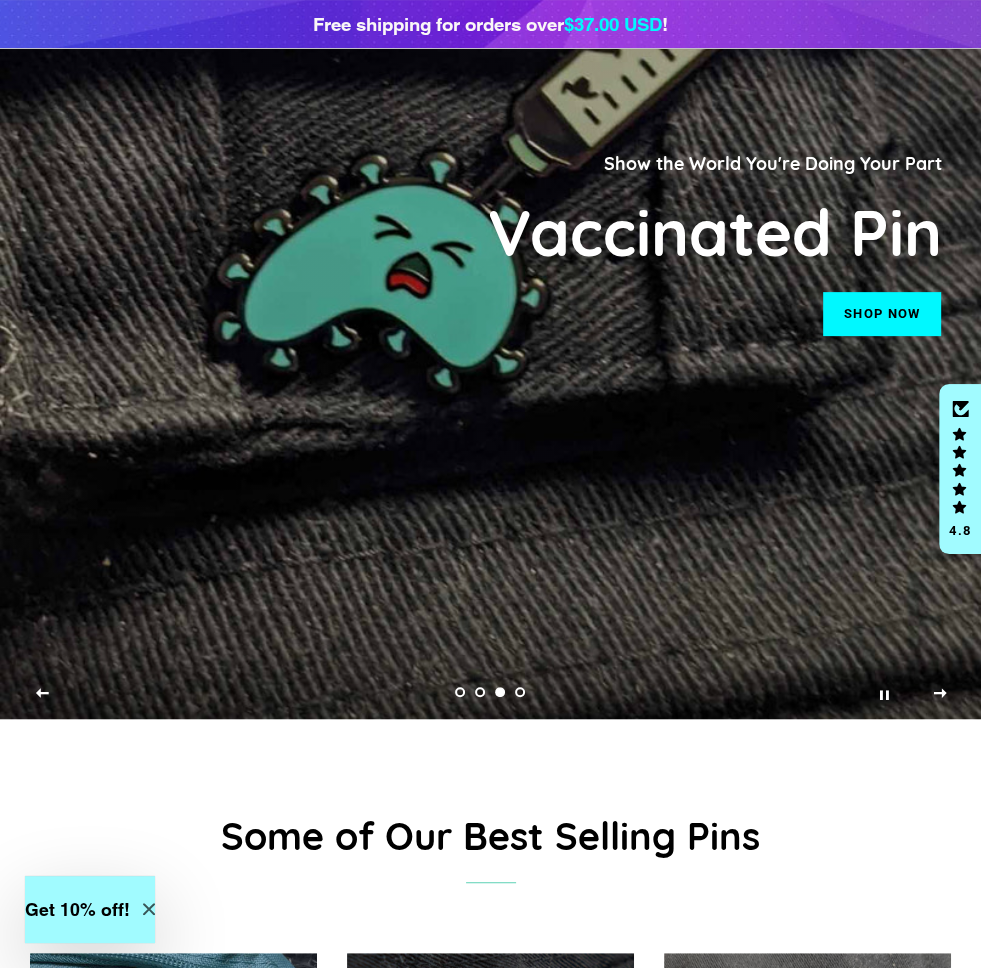 scroll, scrollTop: 600, scrollLeft: 0, axis: vertical 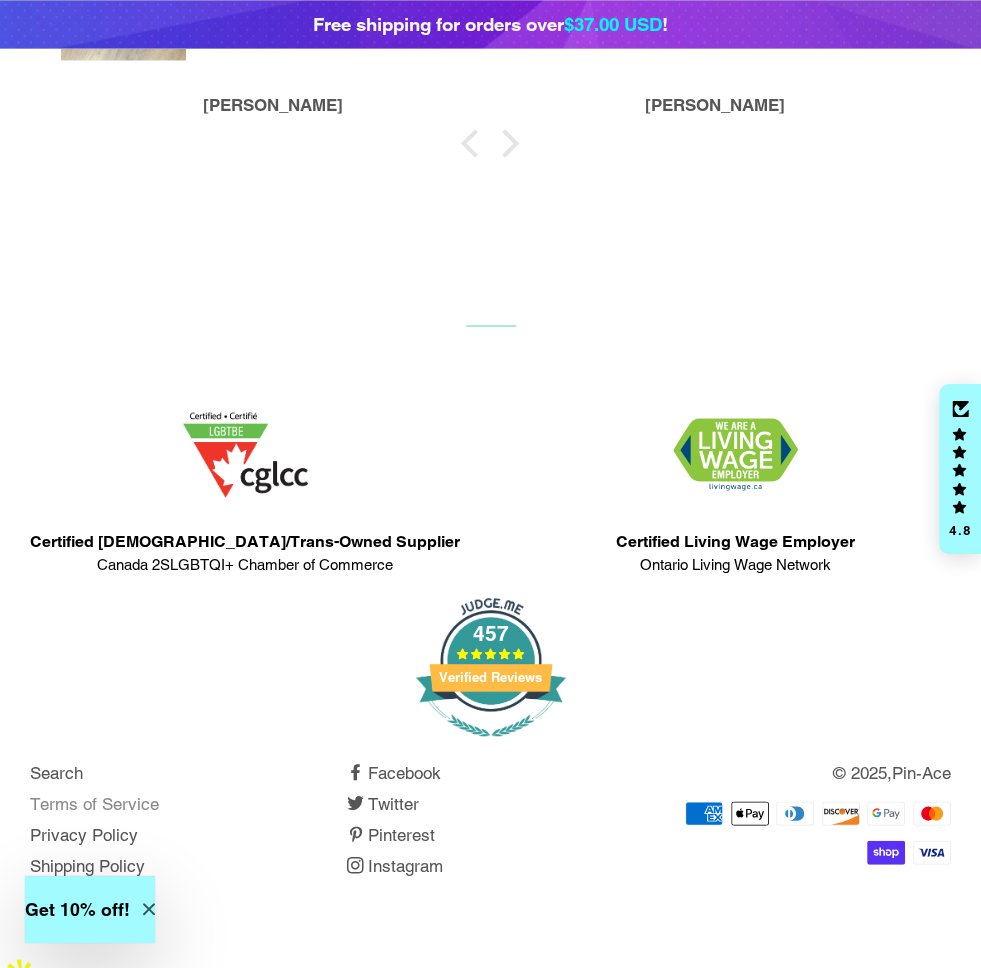click on "Terms of Service" at bounding box center [94, 803] 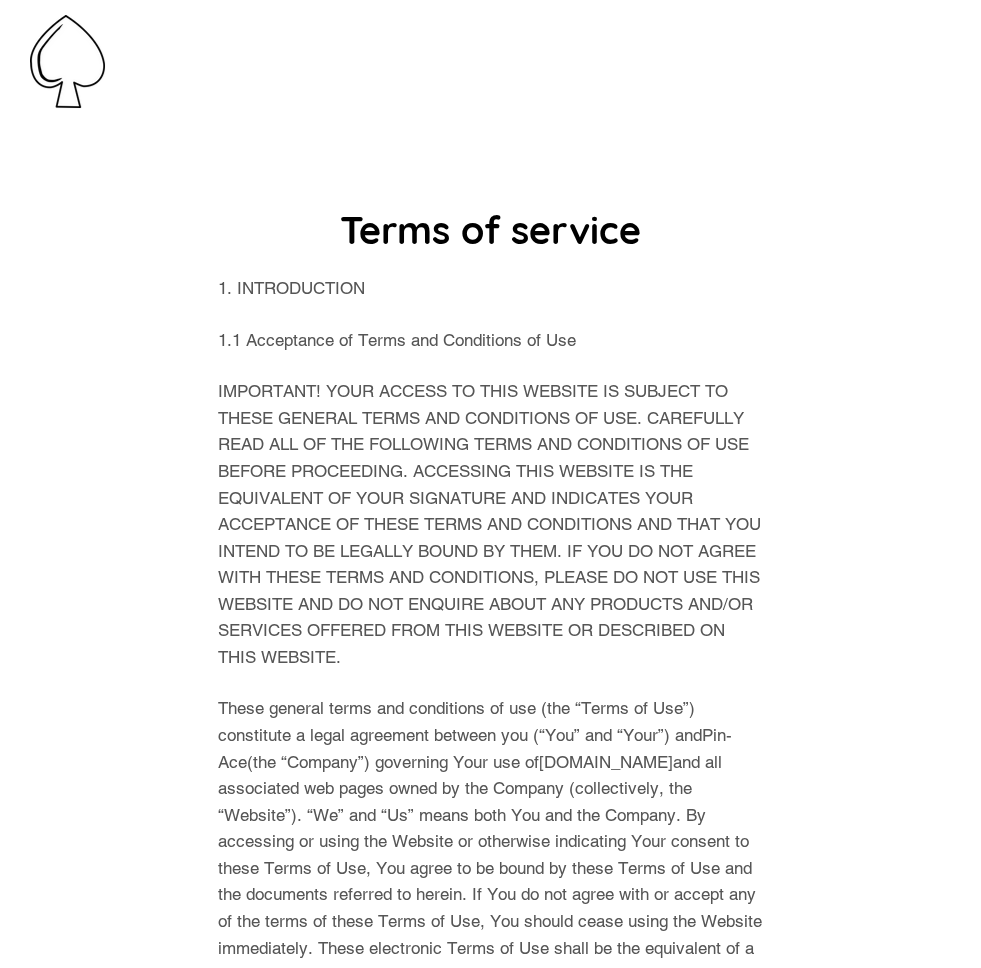 scroll, scrollTop: 4571, scrollLeft: 0, axis: vertical 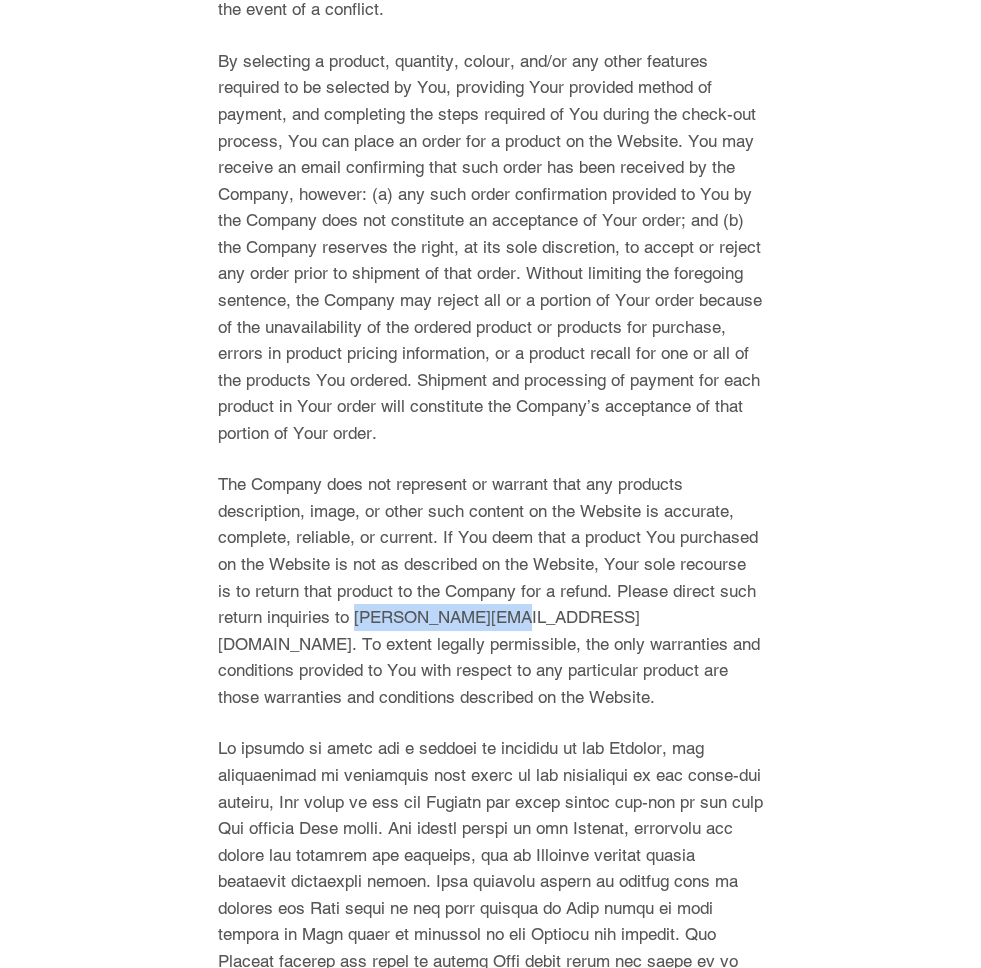 drag, startPoint x: 685, startPoint y: 483, endPoint x: 262, endPoint y: 513, distance: 424.0625 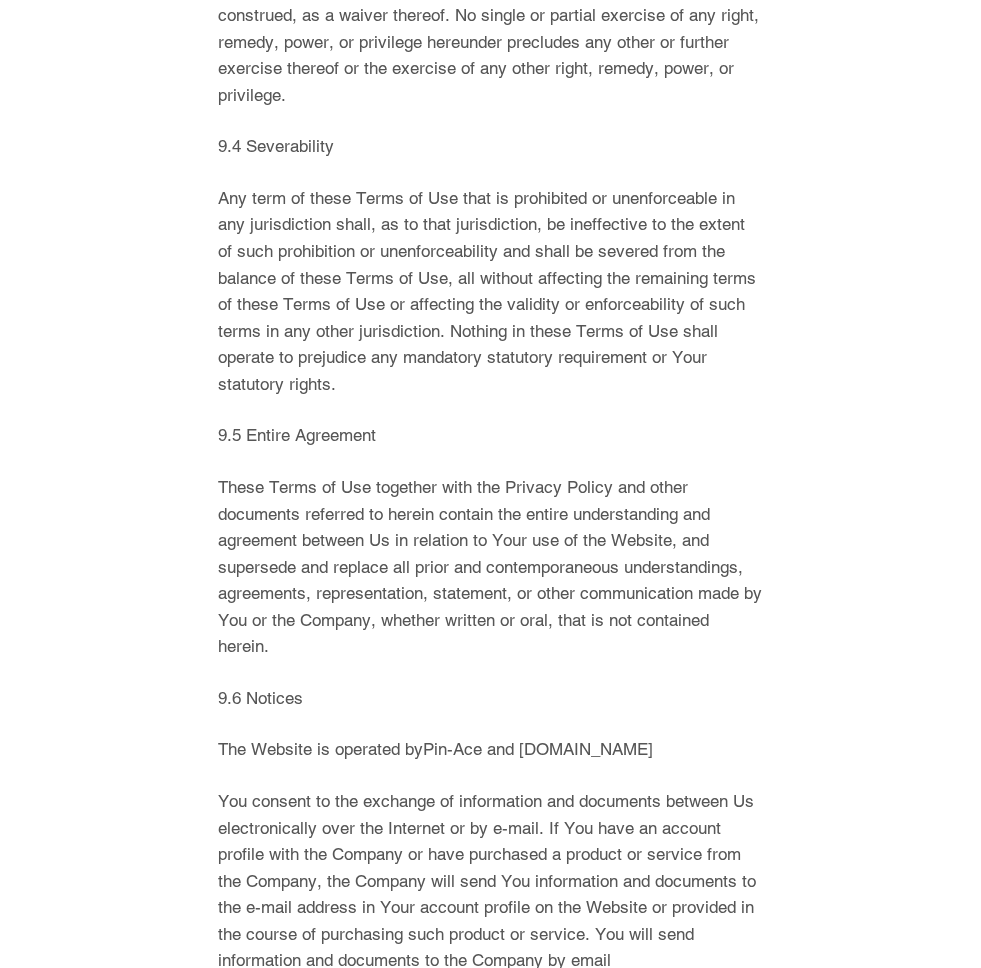 scroll, scrollTop: 13660, scrollLeft: 0, axis: vertical 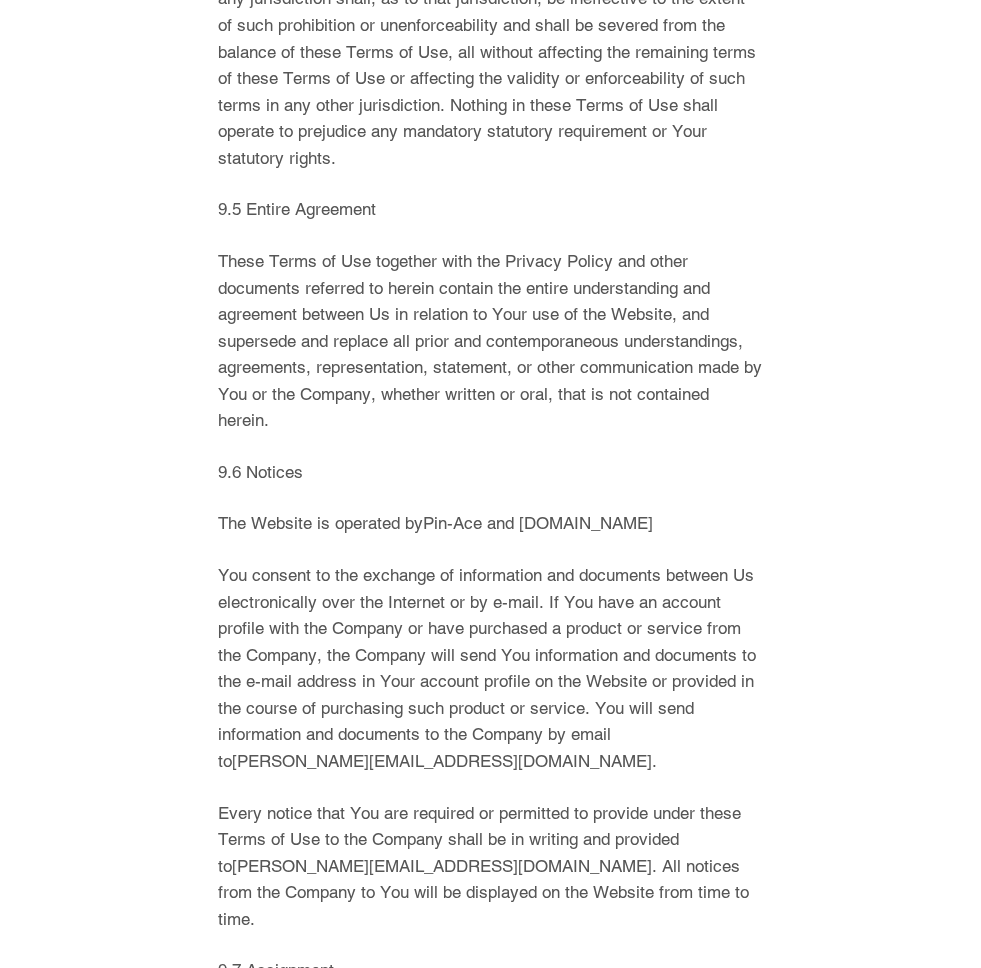 click on "Privacy Policy" at bounding box center [84, 1512] 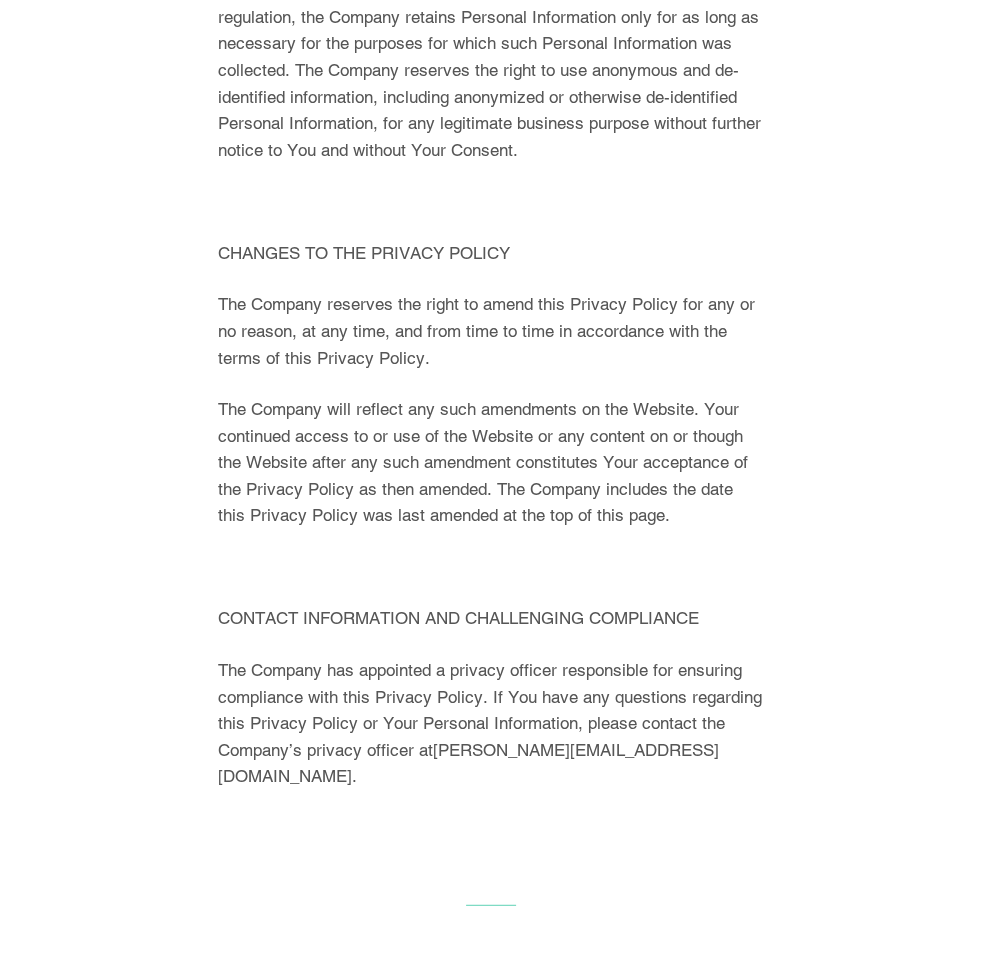 scroll, scrollTop: 7740, scrollLeft: 0, axis: vertical 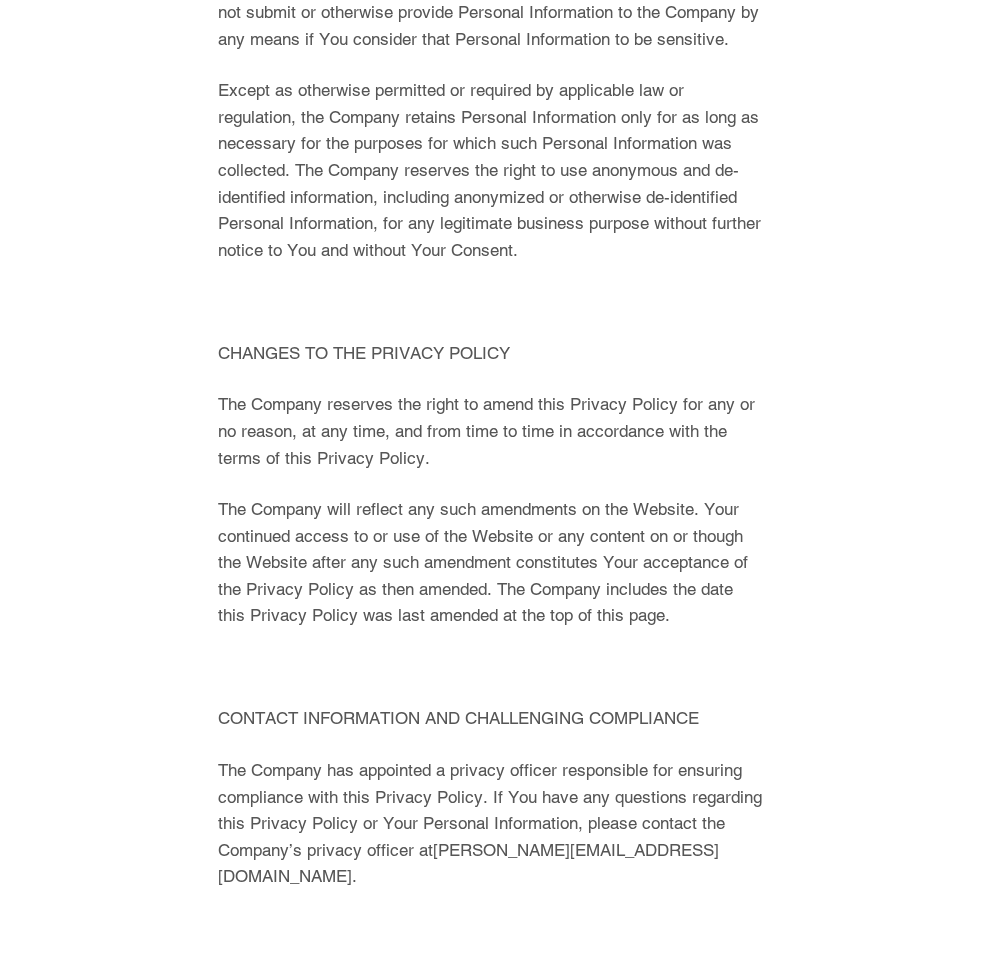 click on "Shipping Policy" at bounding box center [87, 1171] 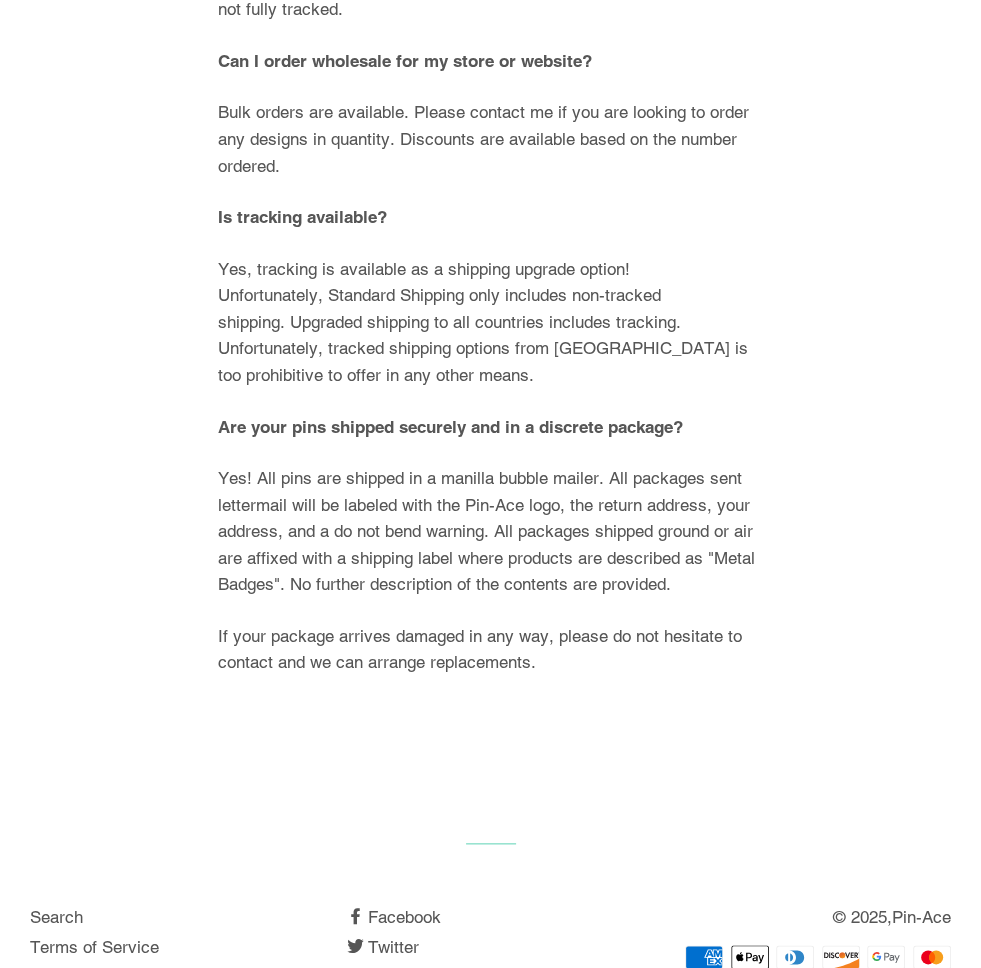 scroll, scrollTop: 997, scrollLeft: 0, axis: vertical 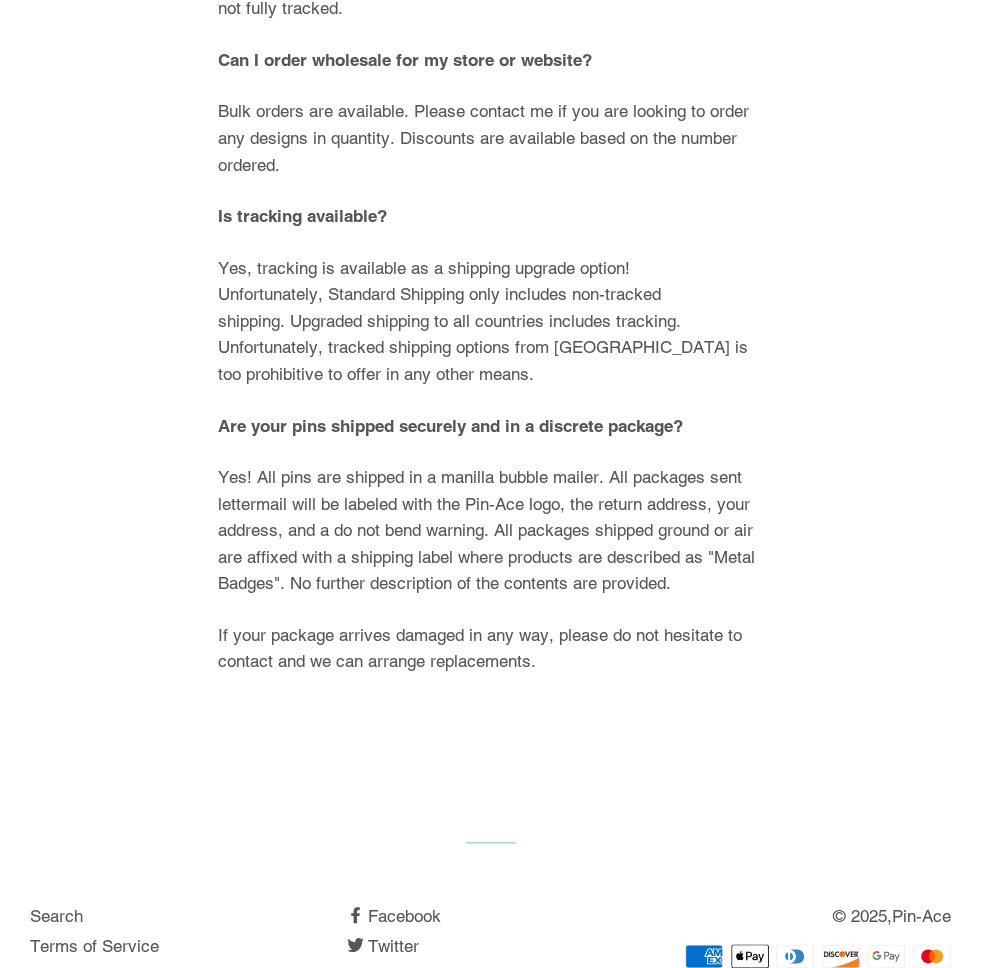 click on "Refund Policy" at bounding box center [82, 1039] 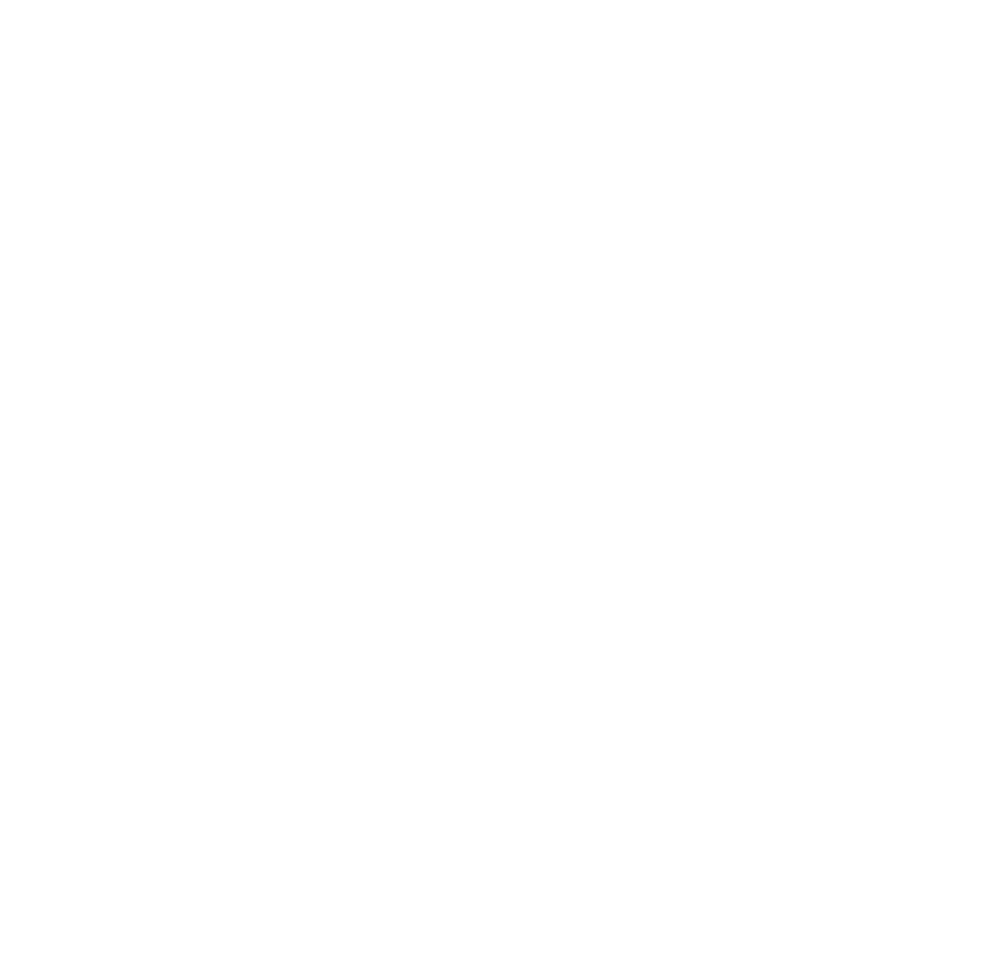 scroll, scrollTop: 0, scrollLeft: 0, axis: both 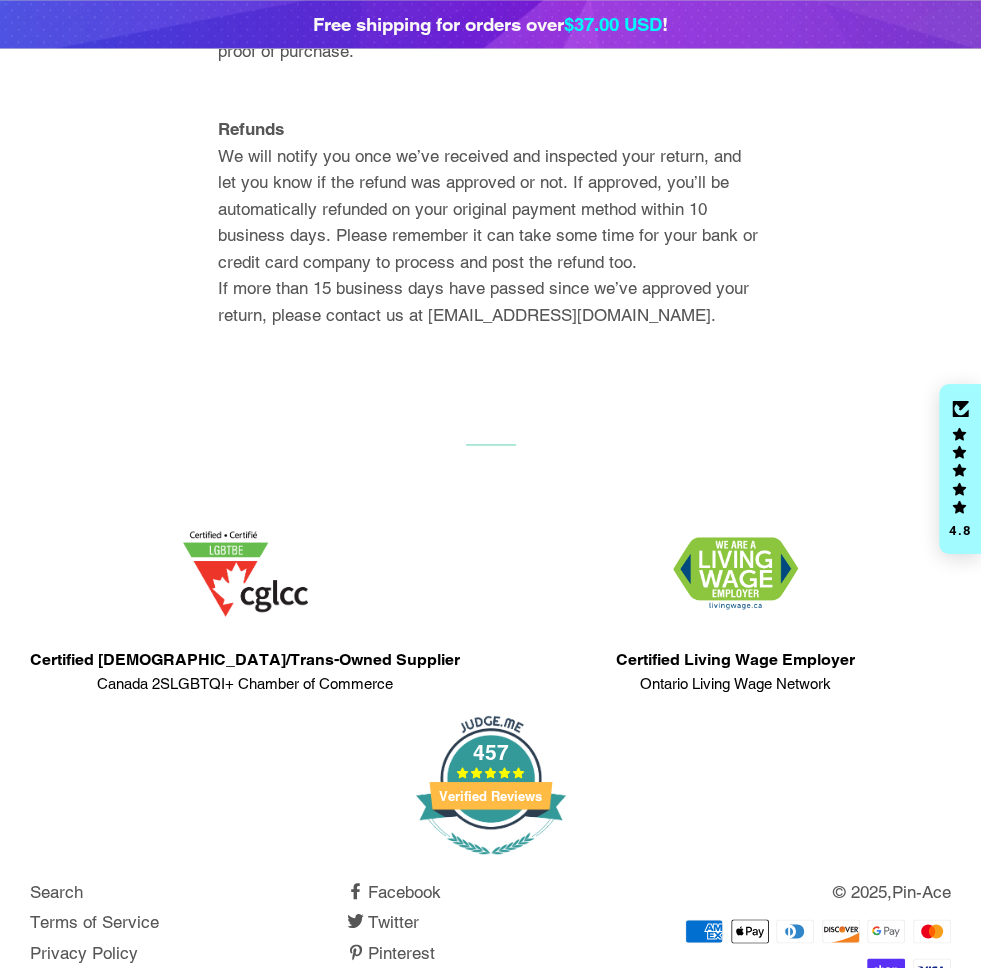 click at bounding box center (490, 1120) 